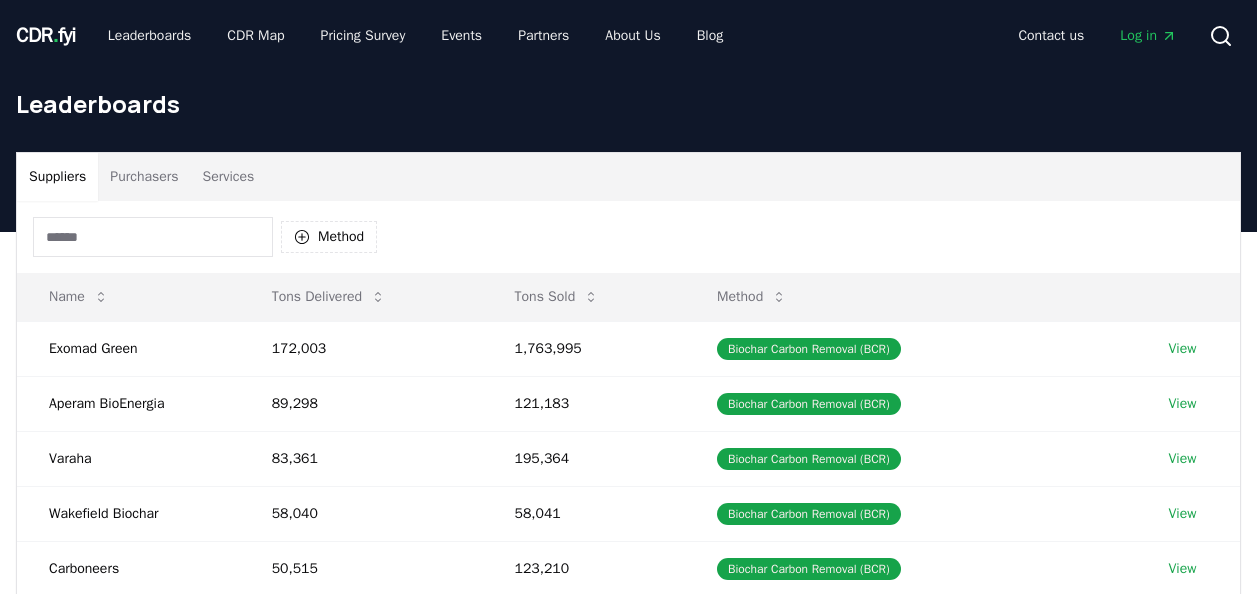 scroll, scrollTop: 0, scrollLeft: 0, axis: both 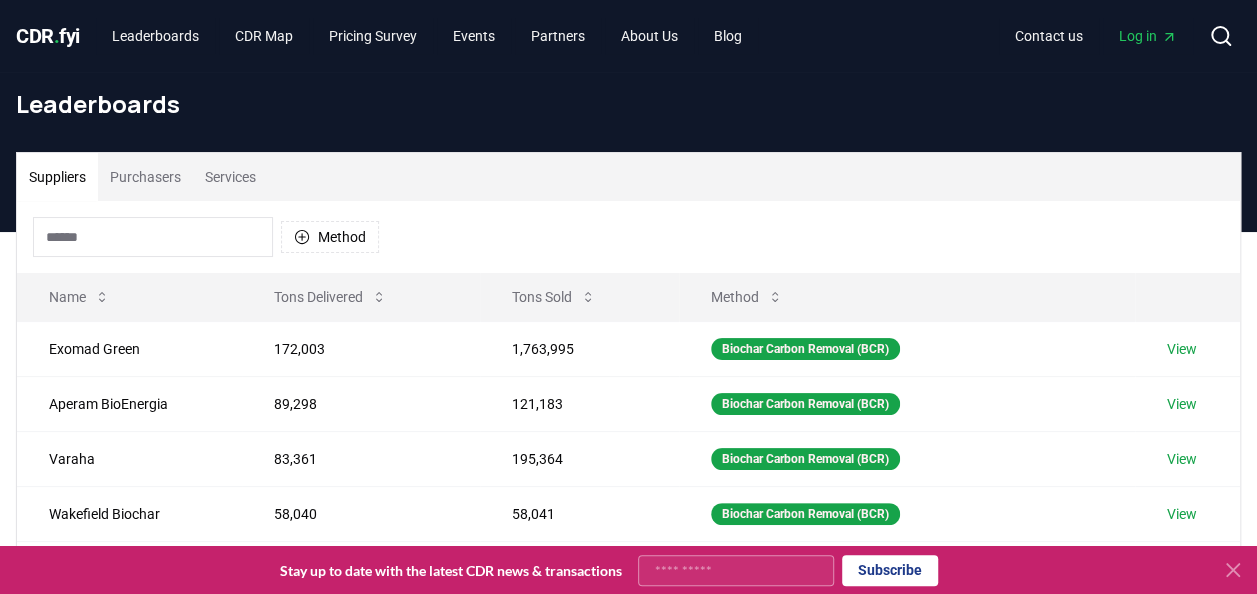 click at bounding box center (153, 237) 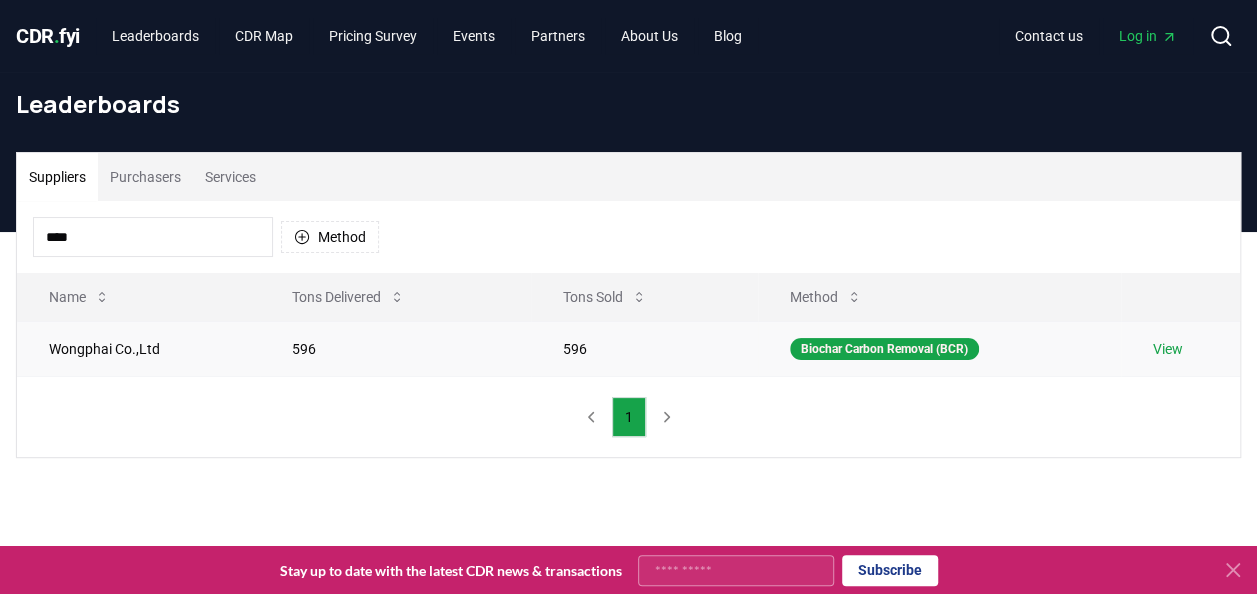 type on "****" 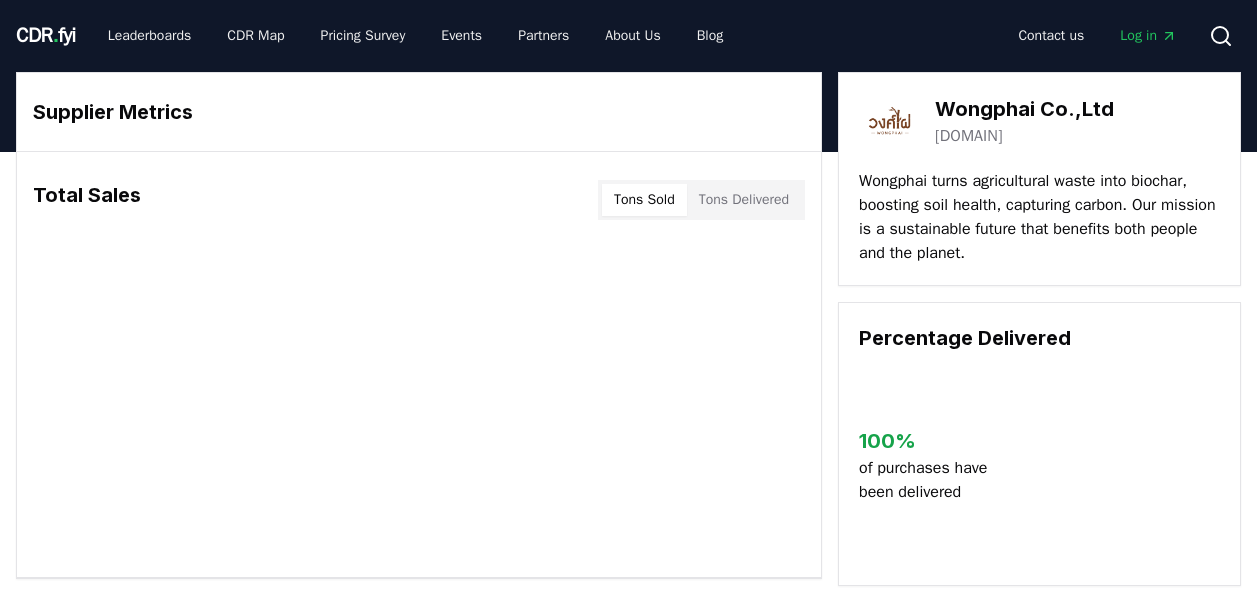 scroll, scrollTop: 0, scrollLeft: 0, axis: both 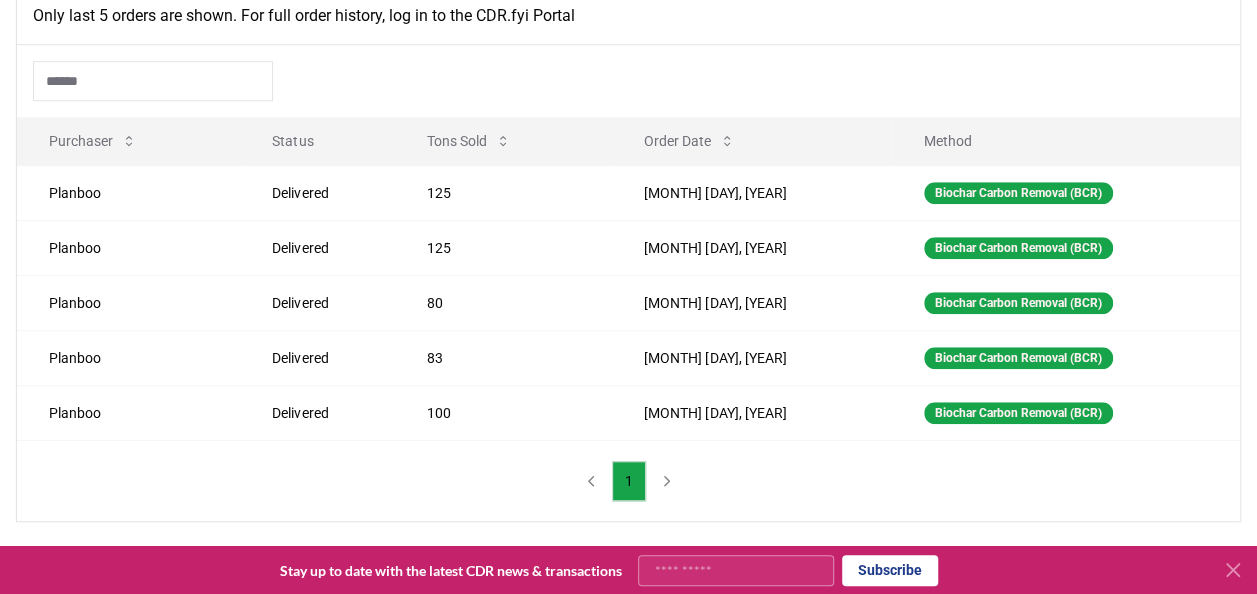 click 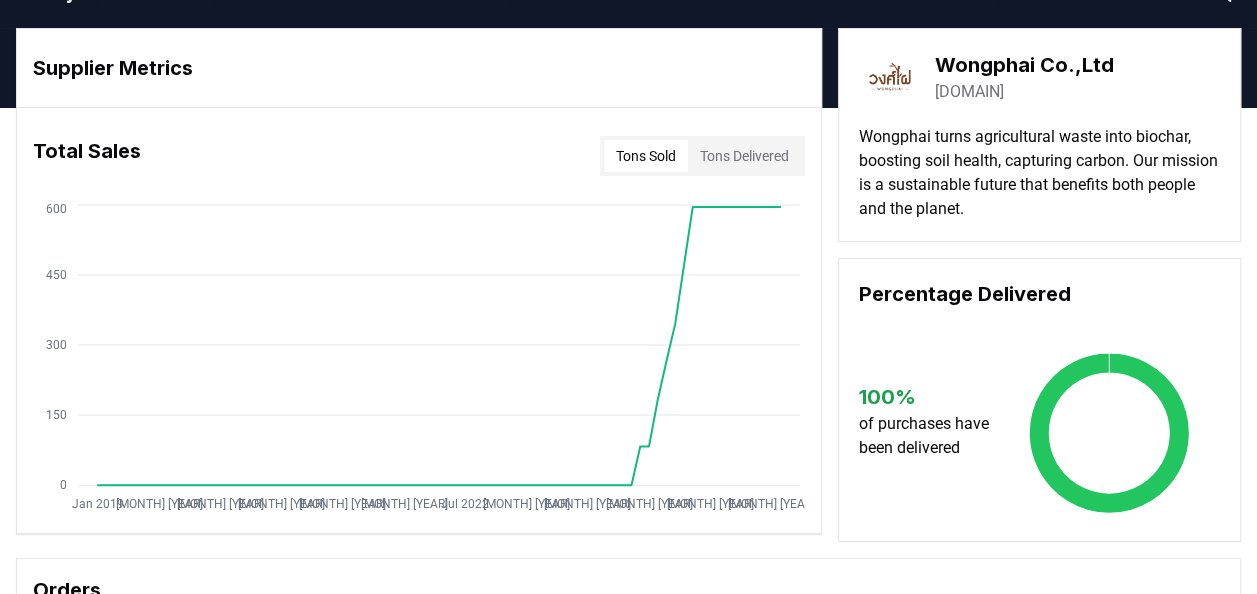 scroll, scrollTop: 0, scrollLeft: 0, axis: both 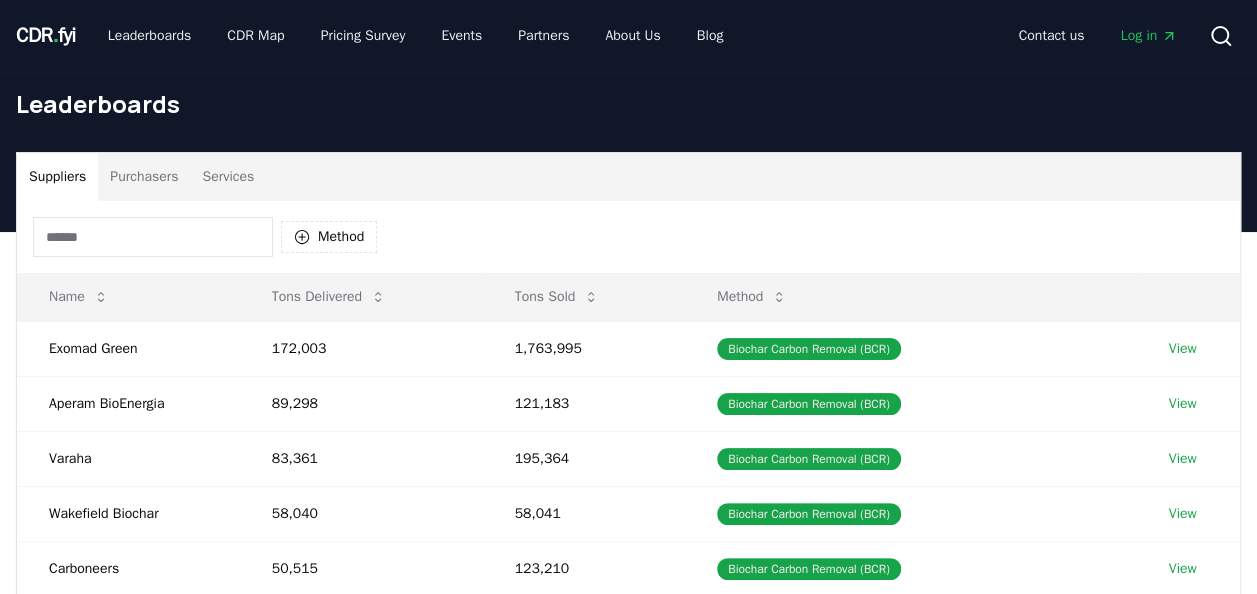 click on "Purchasers" at bounding box center (144, 177) 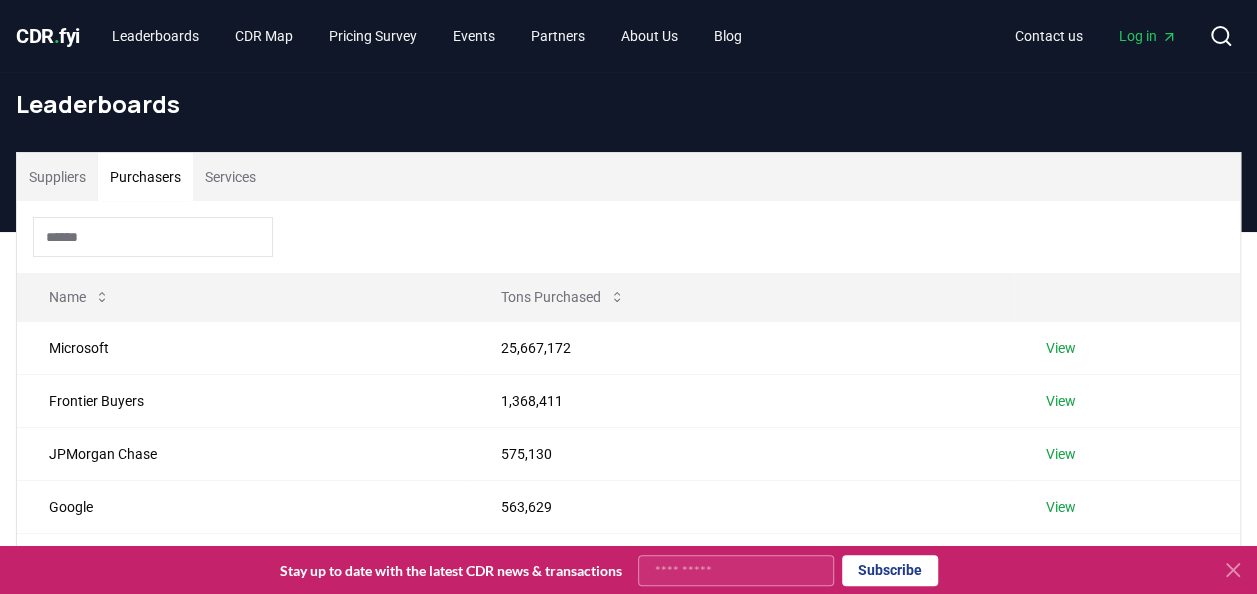 click 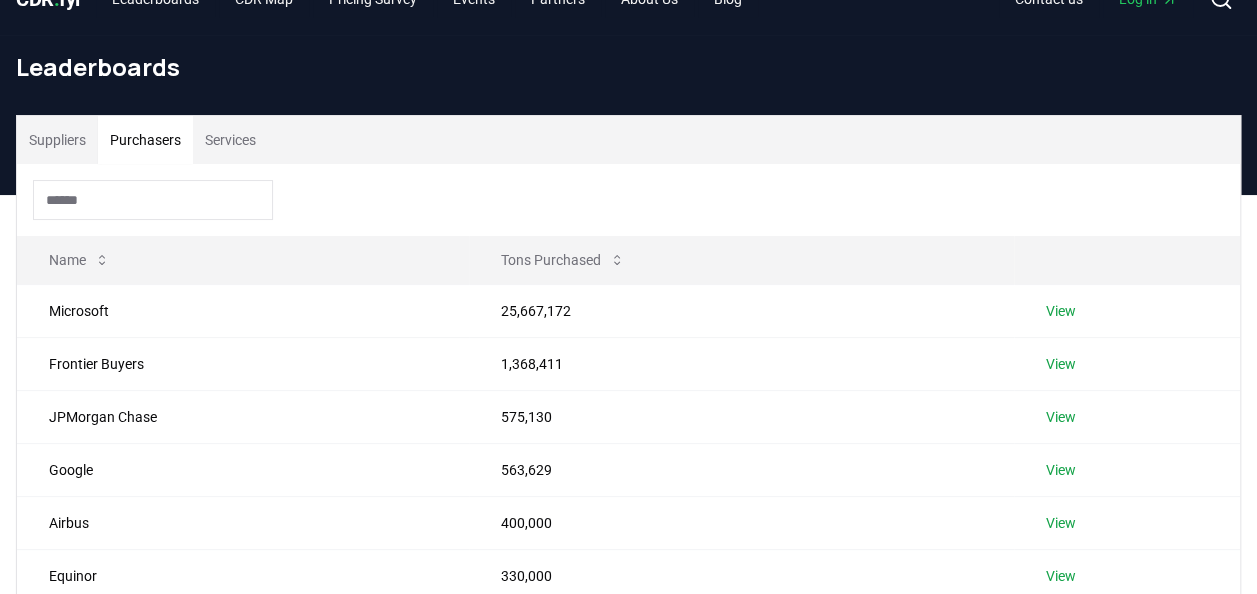 scroll, scrollTop: 45, scrollLeft: 0, axis: vertical 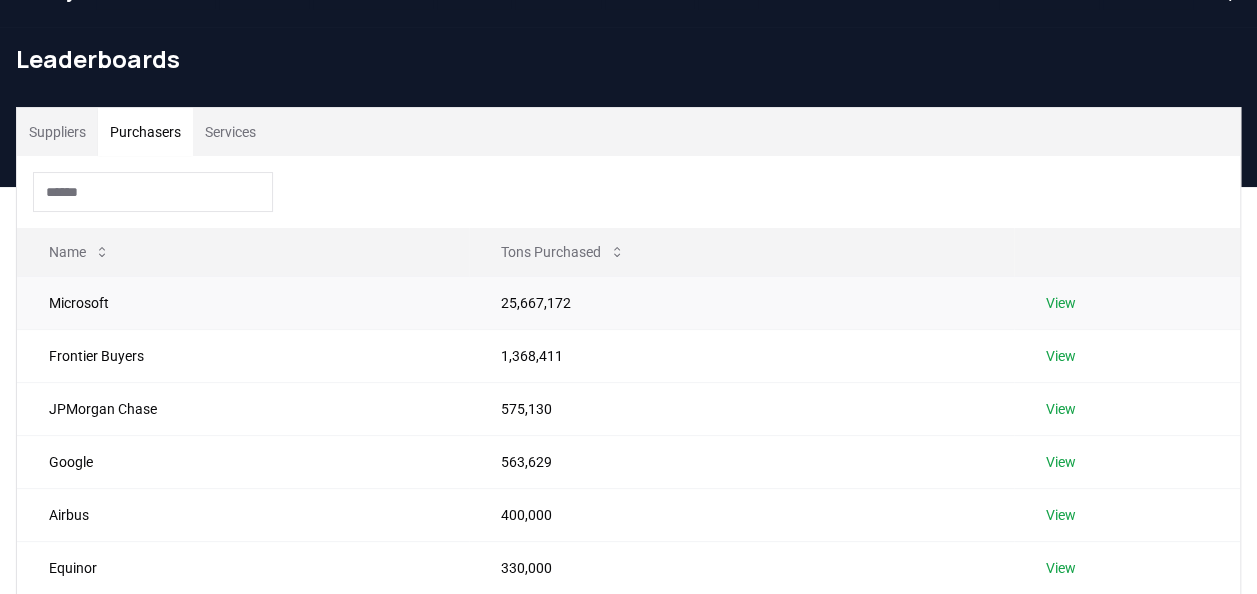 click on "View" at bounding box center [1061, 303] 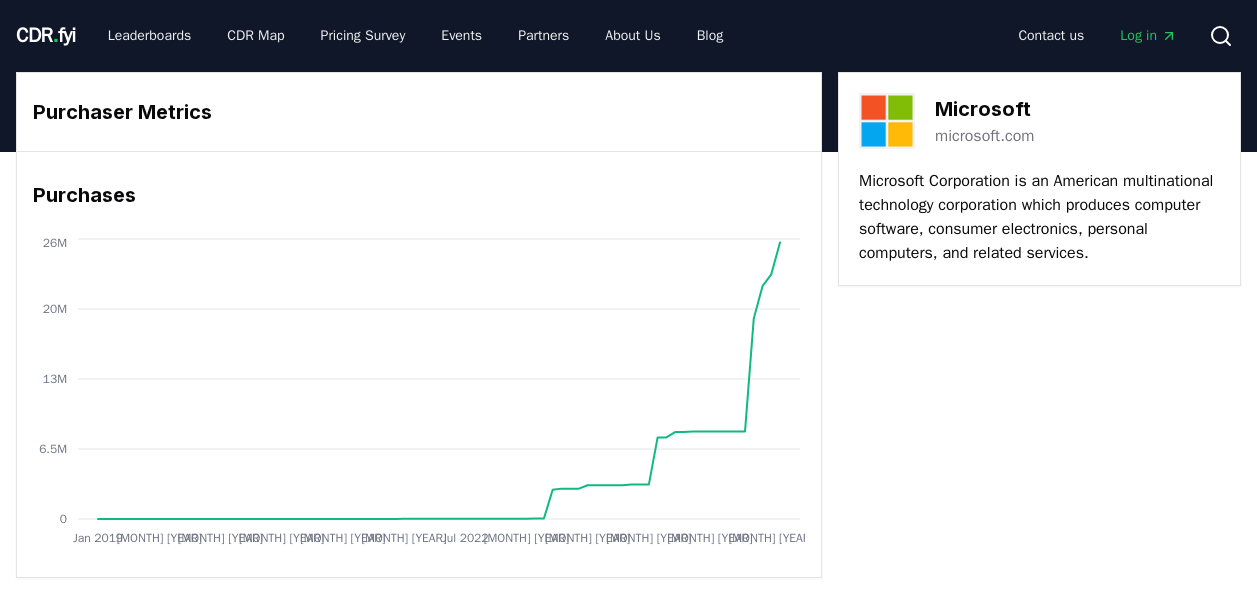scroll, scrollTop: 0, scrollLeft: 0, axis: both 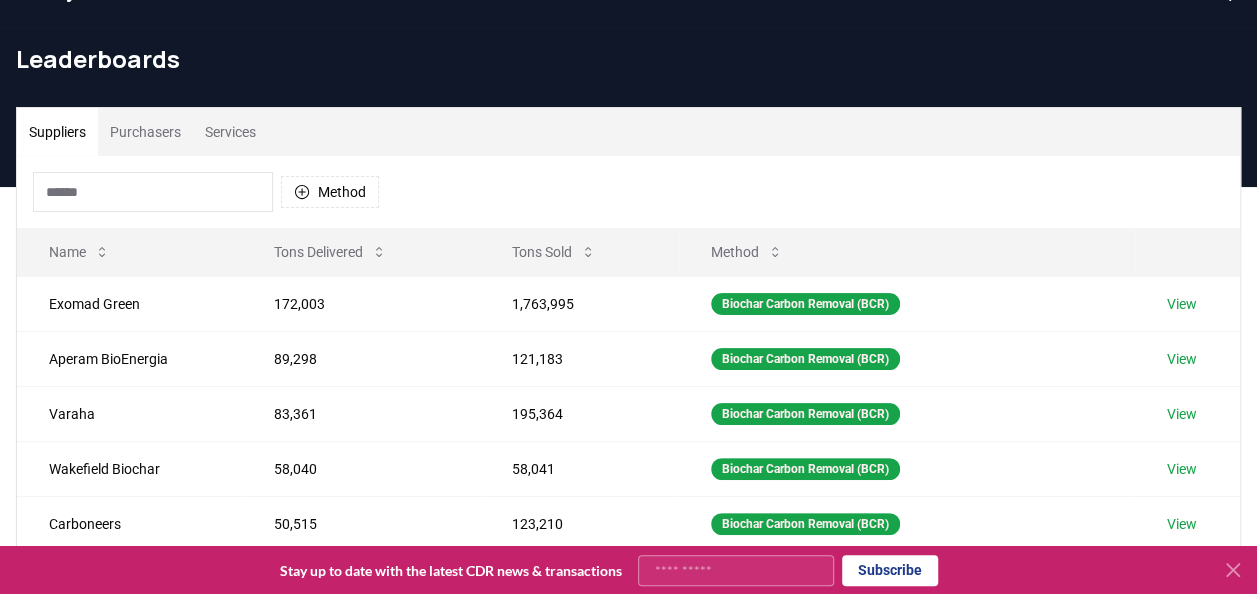 click on "Purchasers" at bounding box center (145, 132) 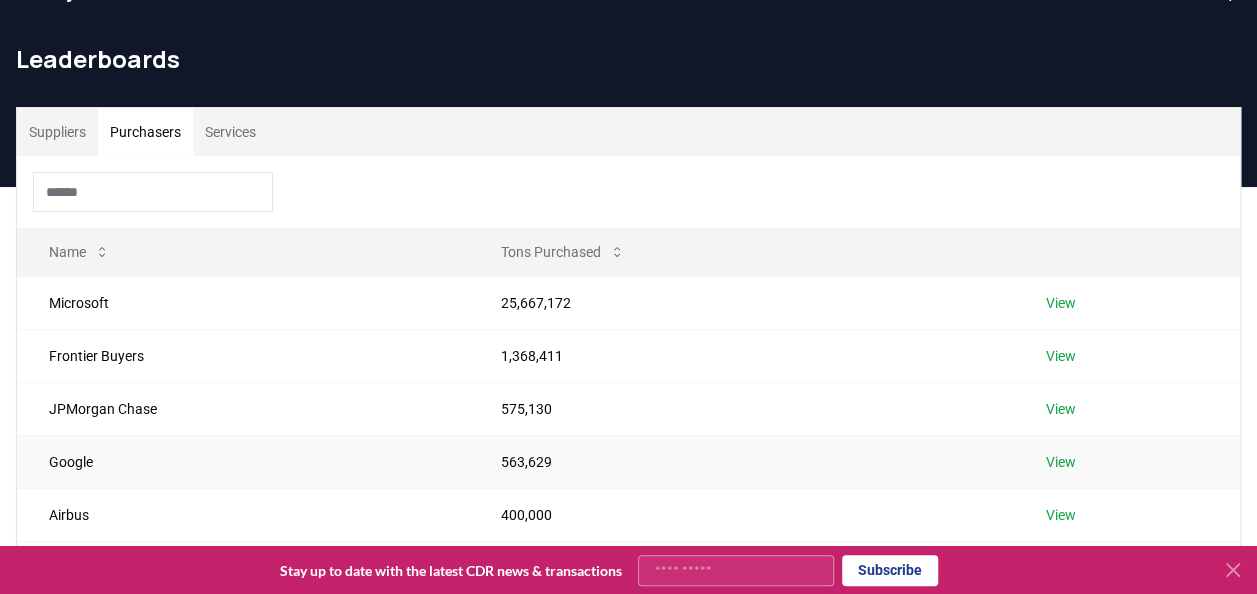 click on "Google" at bounding box center [243, 461] 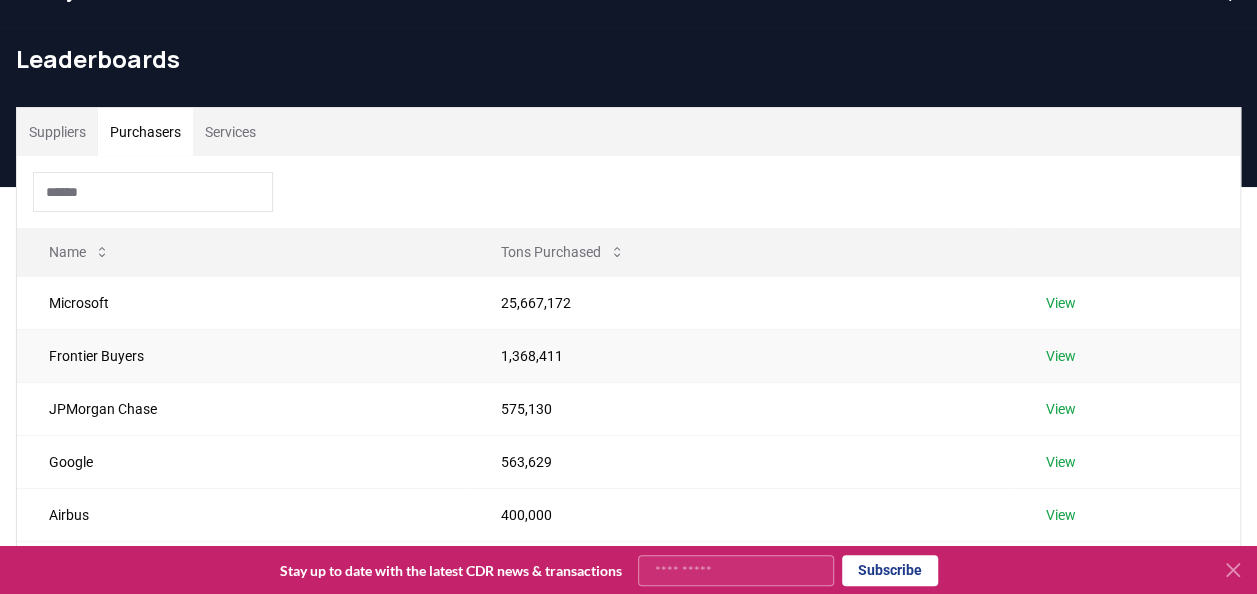 click on "View" at bounding box center (1061, 356) 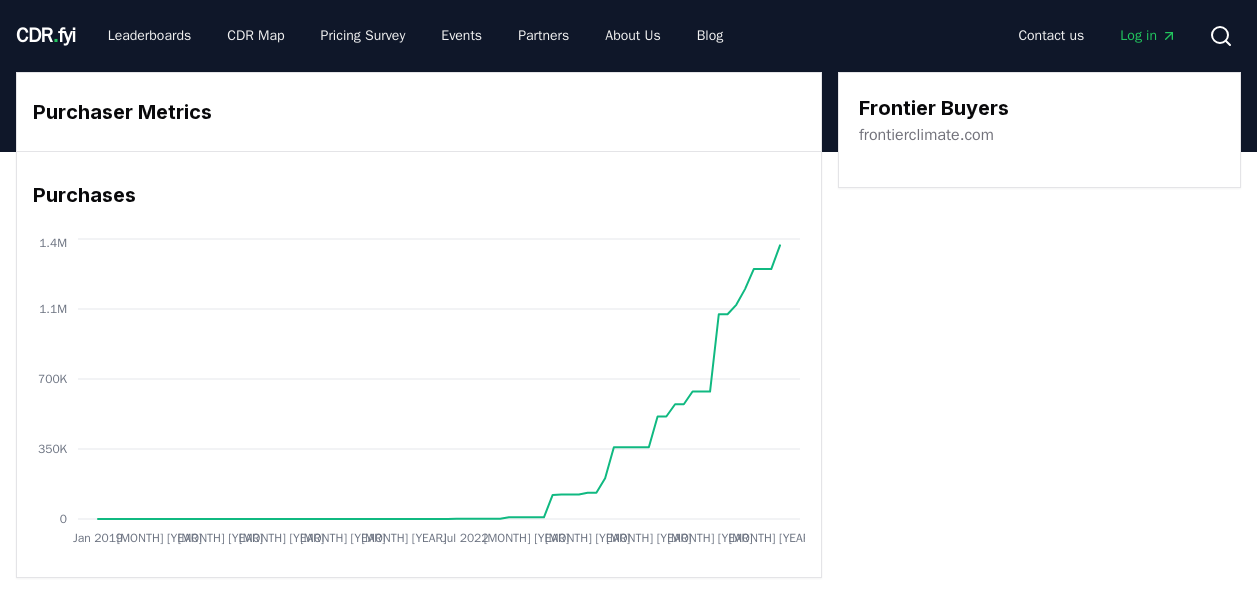 scroll, scrollTop: 0, scrollLeft: 0, axis: both 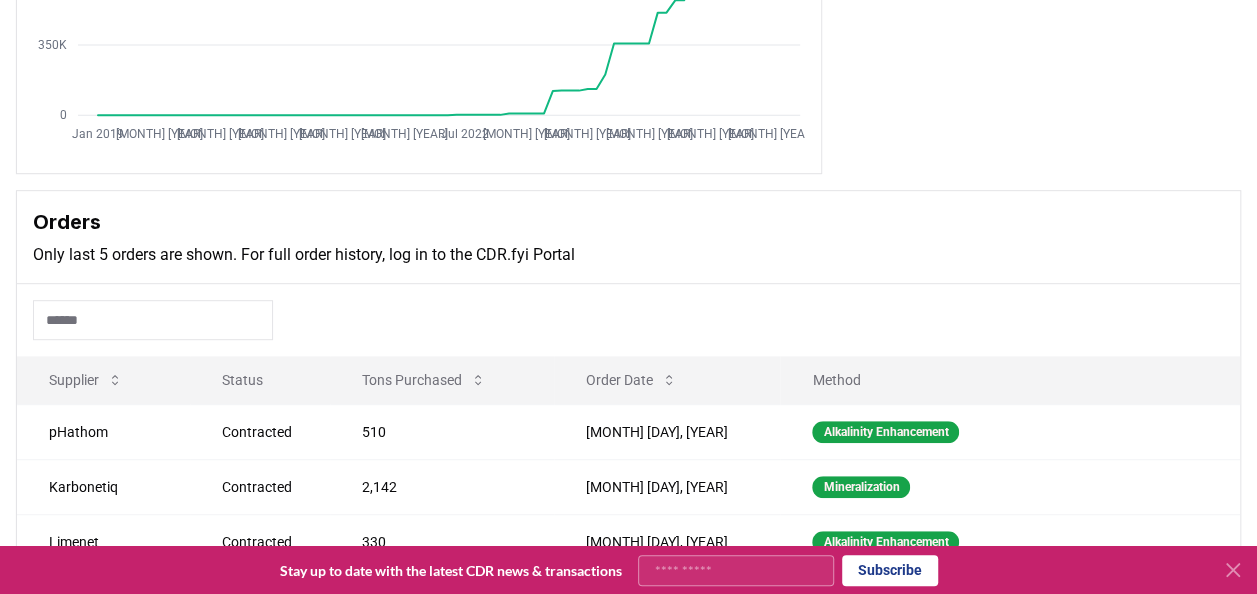 click 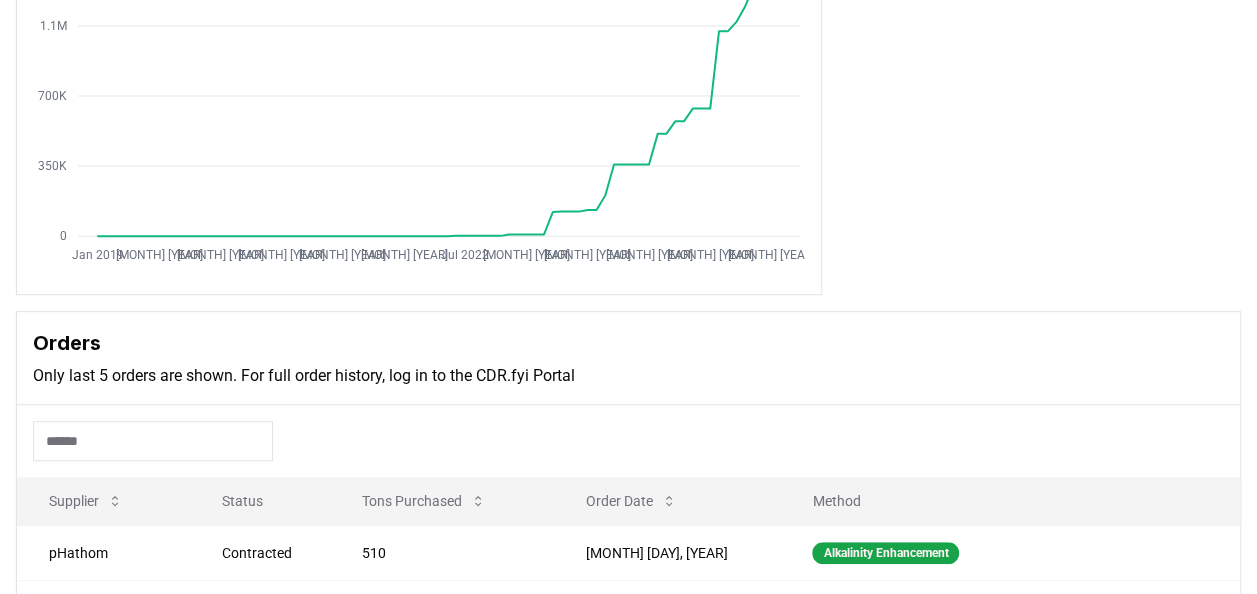 scroll, scrollTop: 0, scrollLeft: 0, axis: both 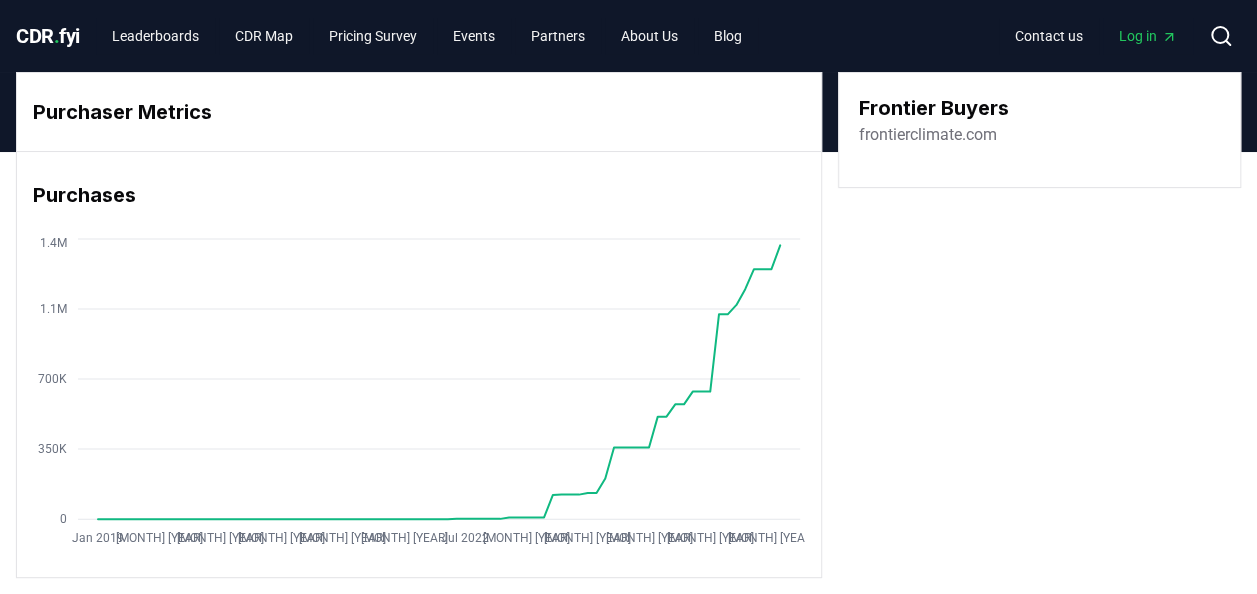 click on "CDR . fyi" at bounding box center (48, 36) 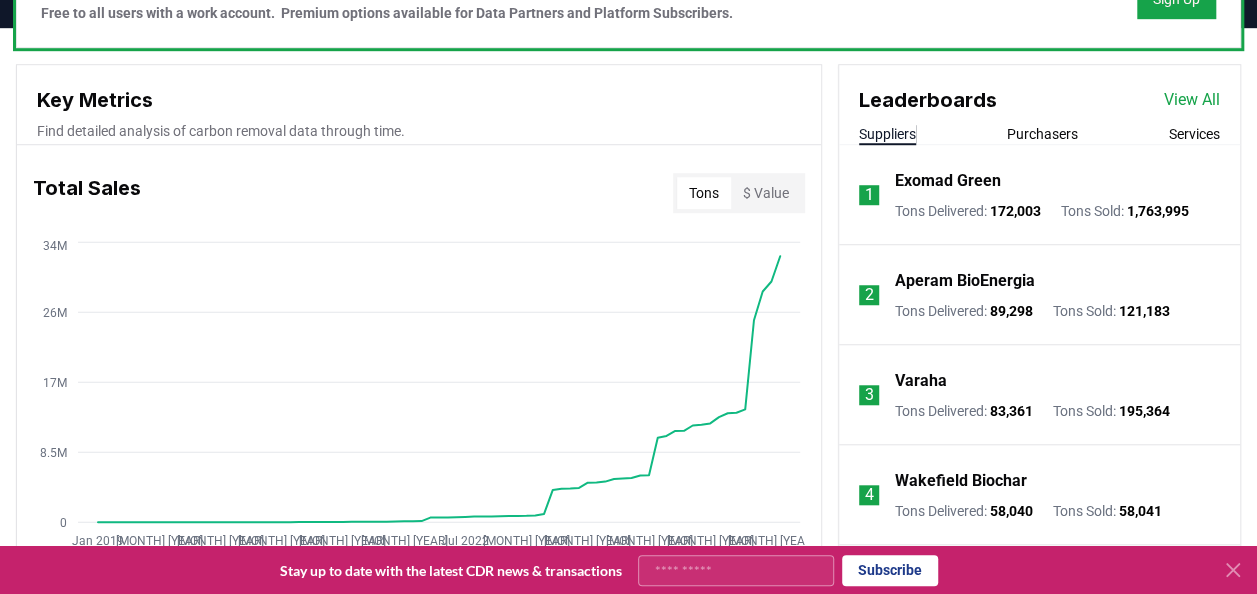 scroll, scrollTop: 930, scrollLeft: 0, axis: vertical 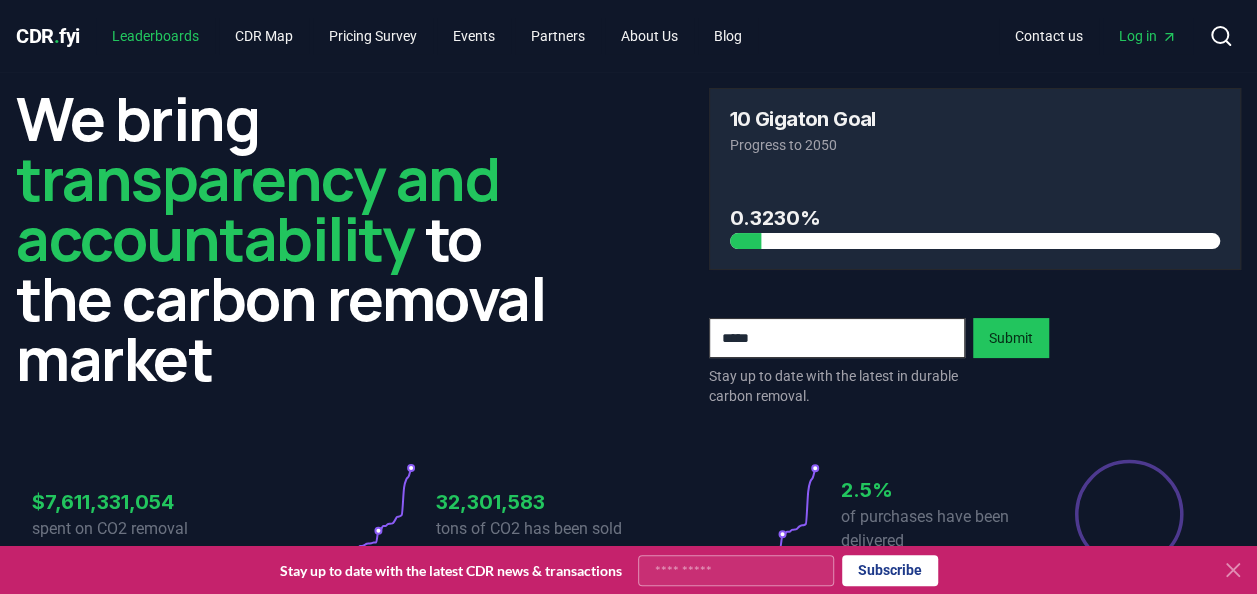 click on "Leaderboards" at bounding box center [155, 36] 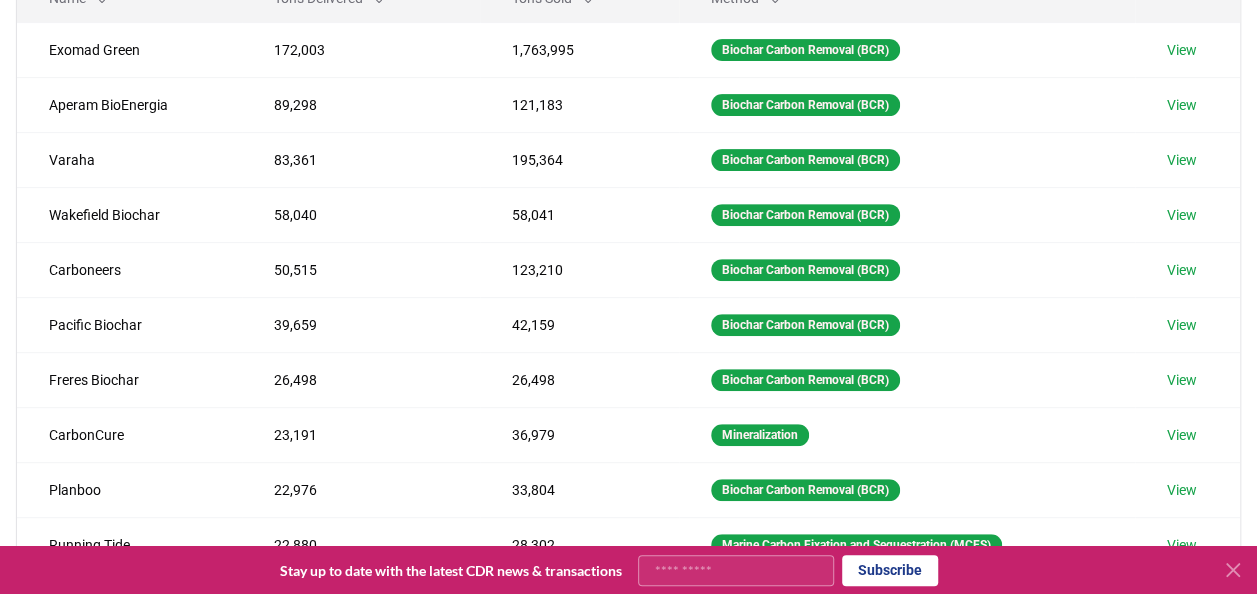 scroll, scrollTop: 306, scrollLeft: 0, axis: vertical 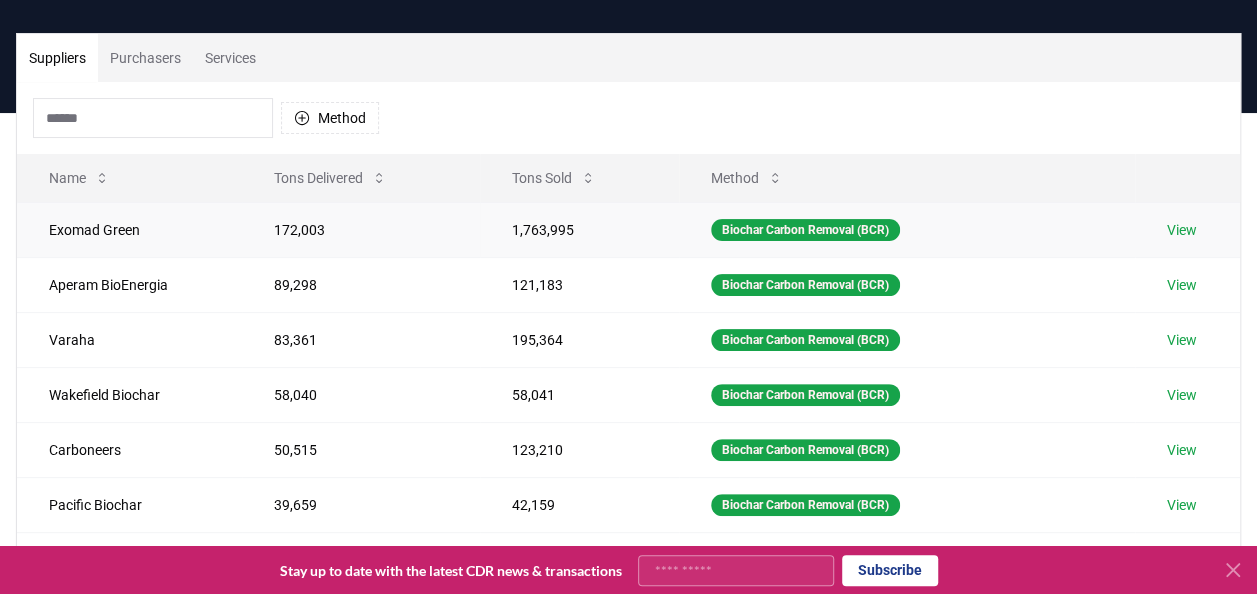 click on "View" at bounding box center [1182, 230] 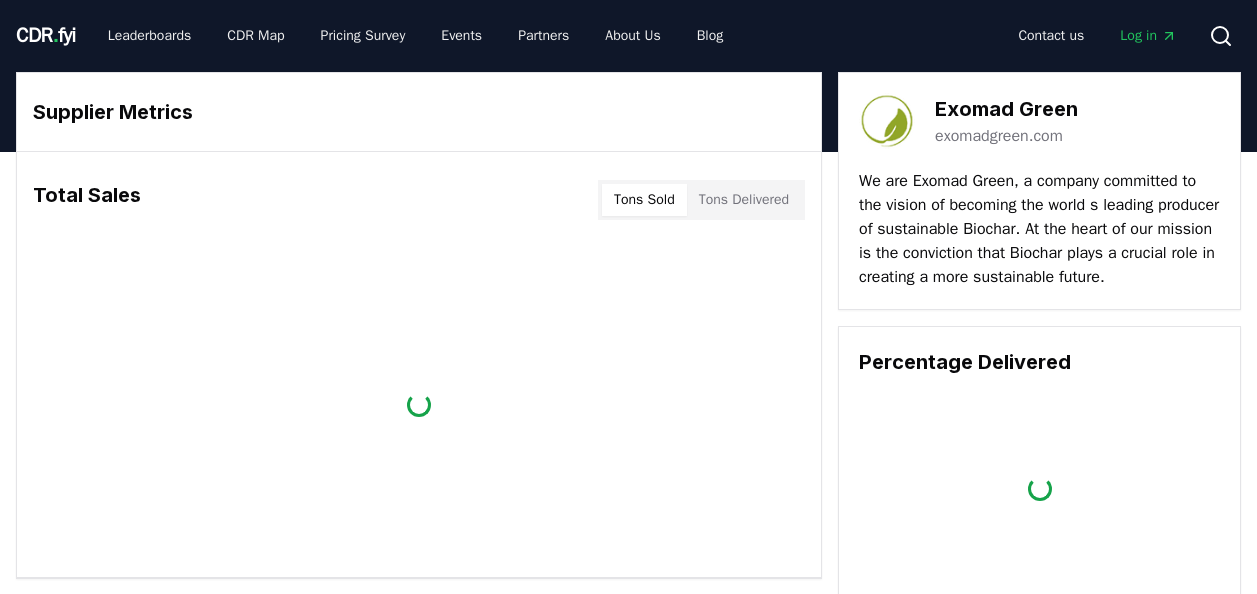 scroll, scrollTop: 0, scrollLeft: 0, axis: both 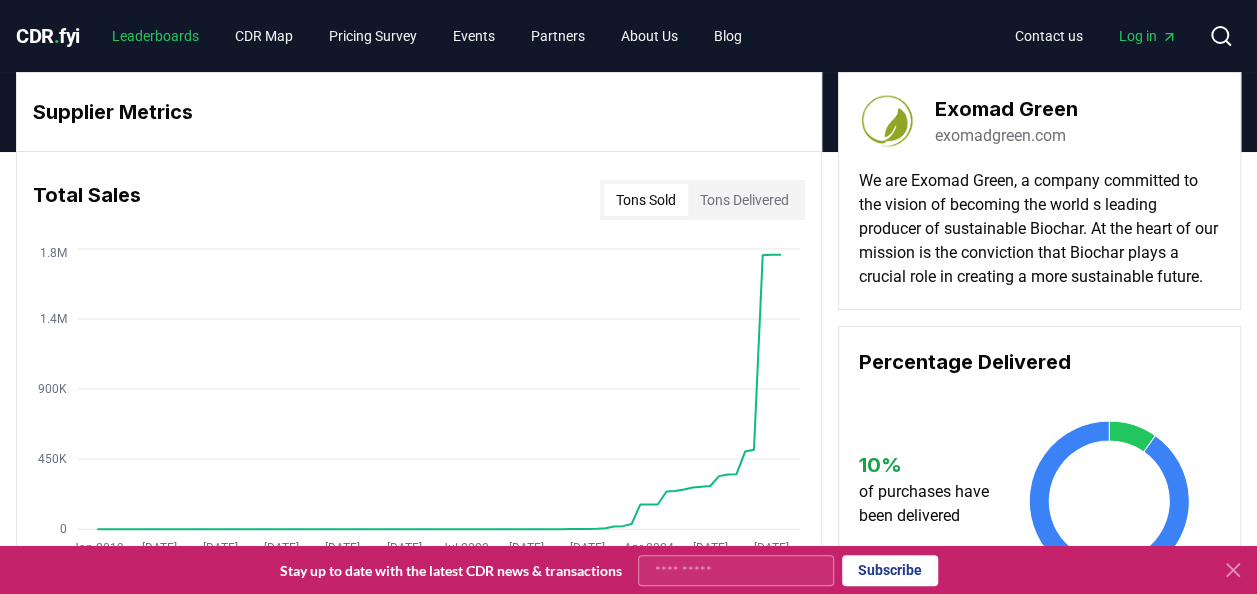 click on "Leaderboards" at bounding box center [155, 36] 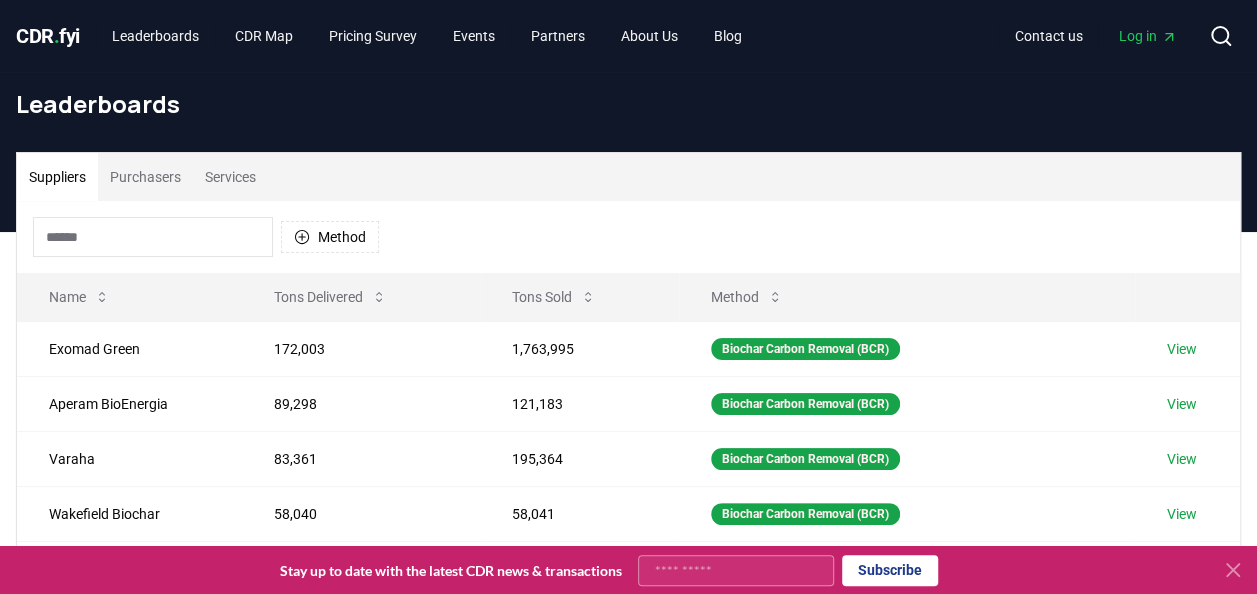 click on "Services" at bounding box center (230, 177) 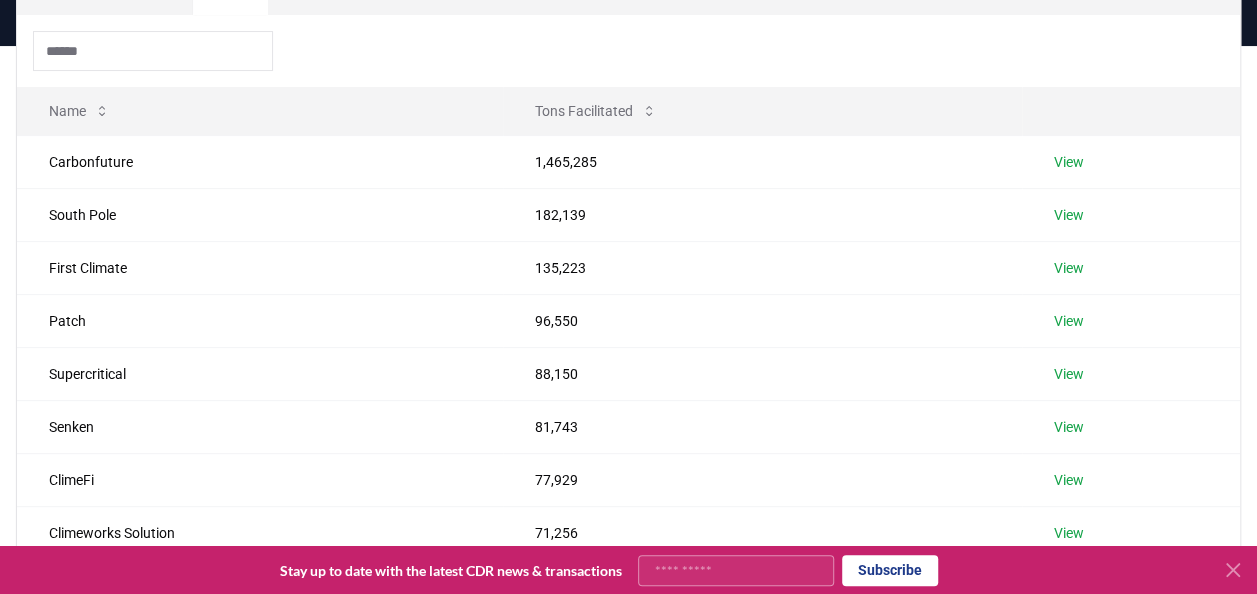 scroll, scrollTop: 189, scrollLeft: 0, axis: vertical 